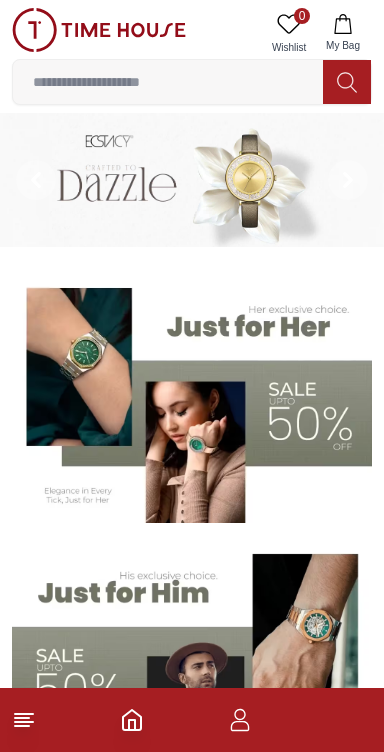 scroll, scrollTop: 0, scrollLeft: 0, axis: both 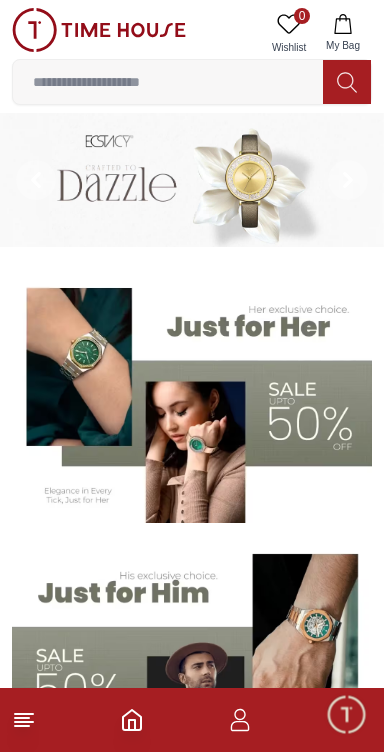 click at bounding box center [192, 398] 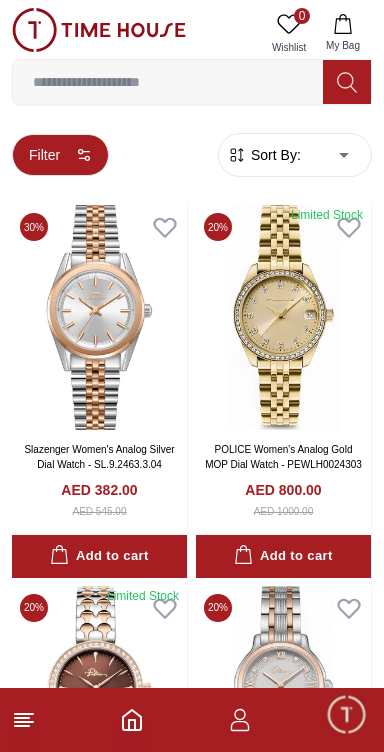 click on "Filter" at bounding box center [60, 155] 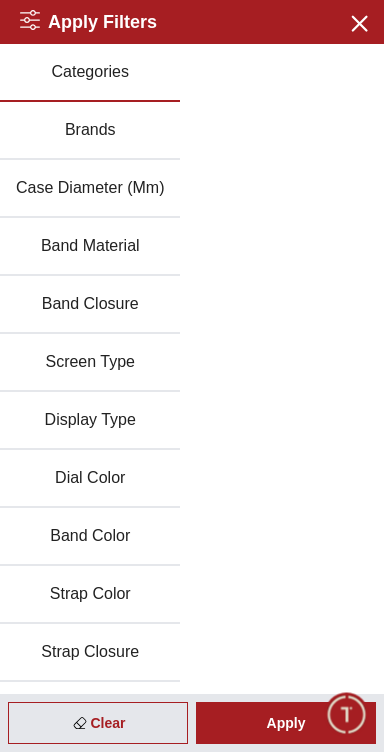 click on "Band Closure" at bounding box center [90, 305] 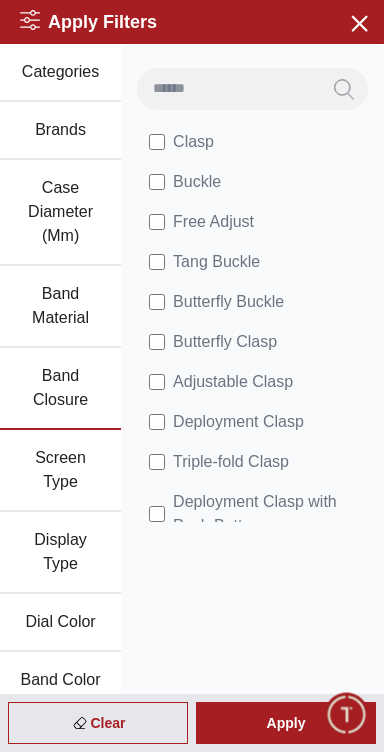 click on "Band Material" at bounding box center [60, 307] 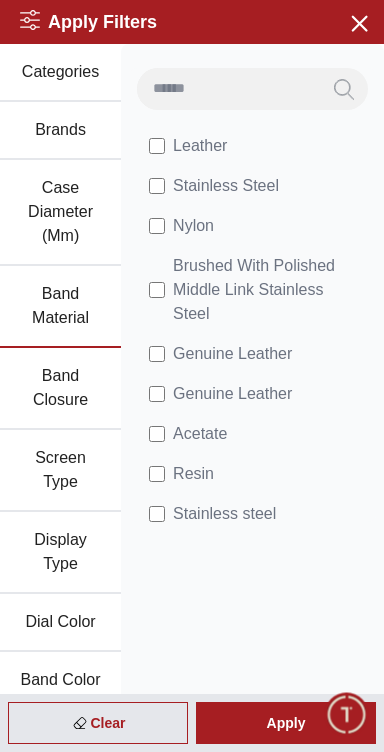 scroll, scrollTop: 104, scrollLeft: 0, axis: vertical 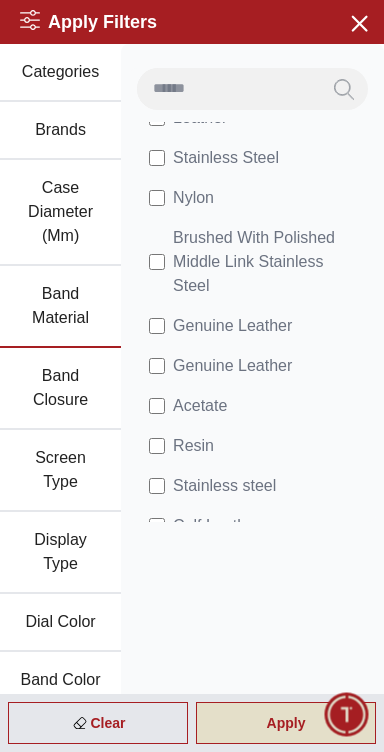 click on "Apply" at bounding box center (286, 723) 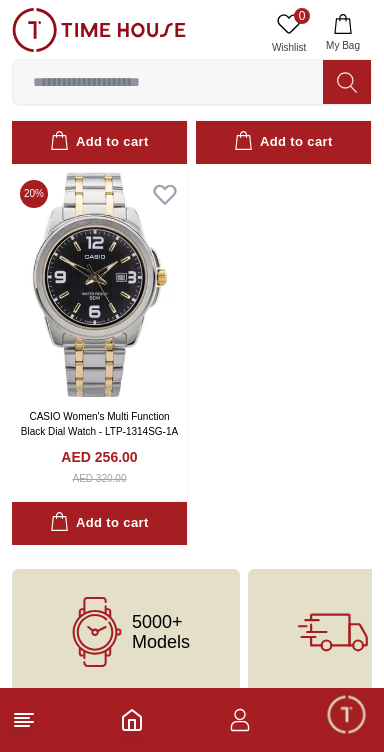 scroll, scrollTop: 1199, scrollLeft: 0, axis: vertical 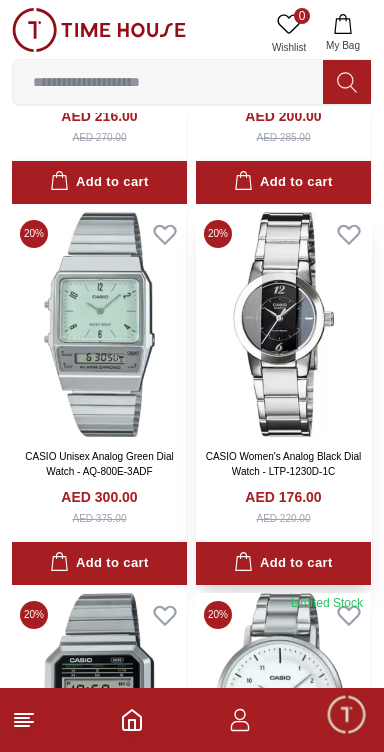 click at bounding box center [283, 324] 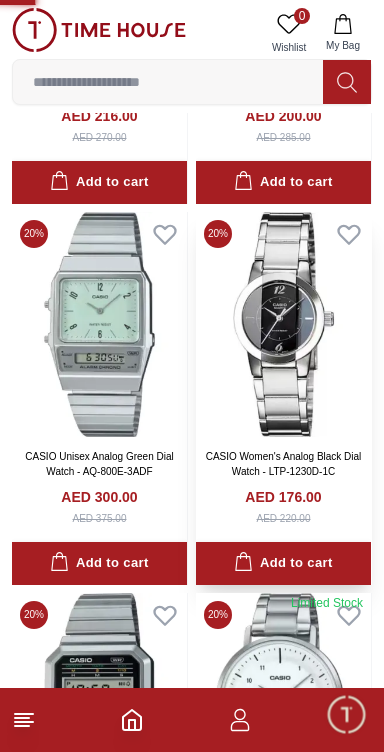 scroll, scrollTop: 0, scrollLeft: 0, axis: both 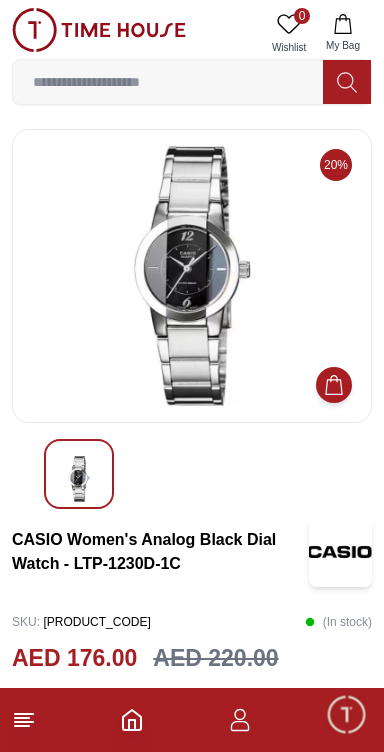 click at bounding box center [192, 276] 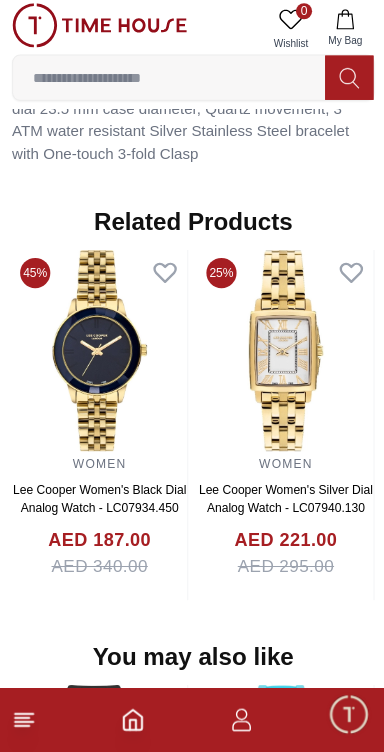 scroll, scrollTop: 1356, scrollLeft: 0, axis: vertical 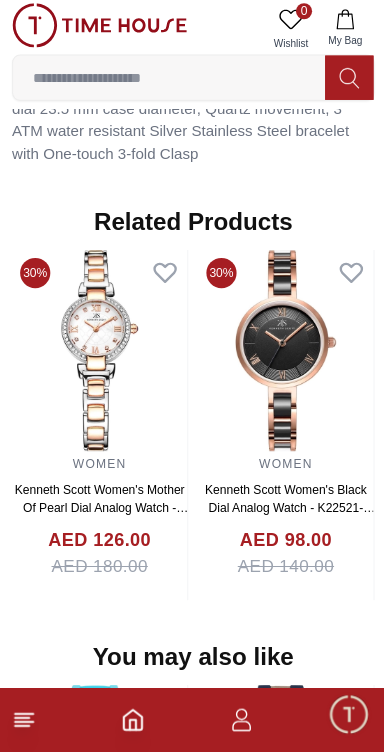 click at bounding box center [99, 353] 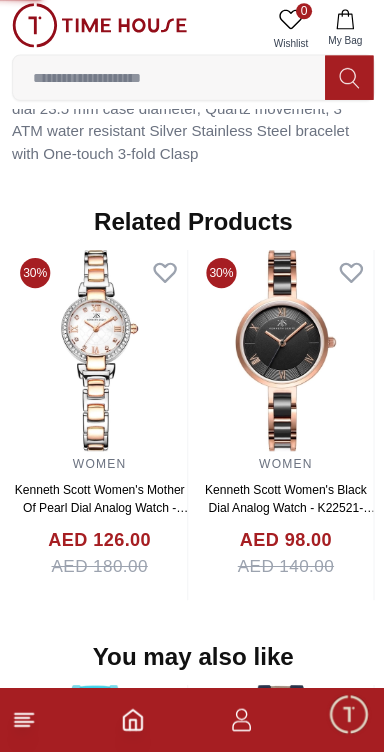 scroll, scrollTop: 0, scrollLeft: 0, axis: both 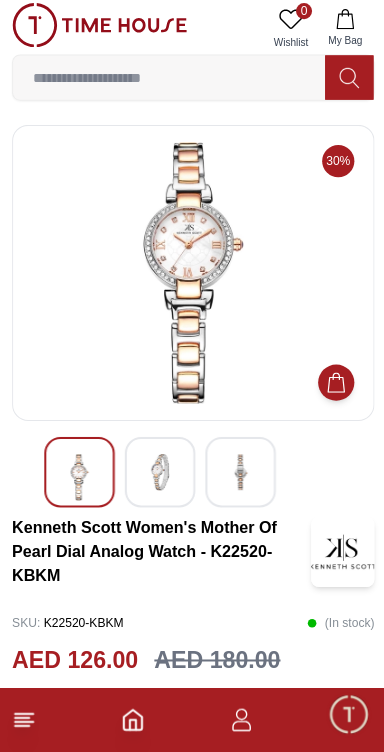 click at bounding box center (159, 474) 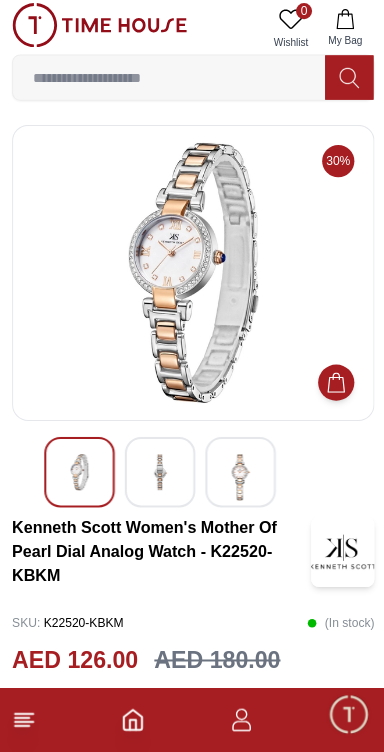 click at bounding box center [239, 474] 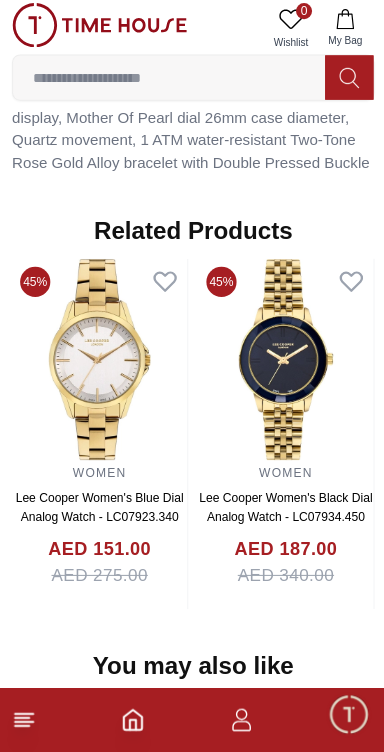 scroll, scrollTop: 1479, scrollLeft: 0, axis: vertical 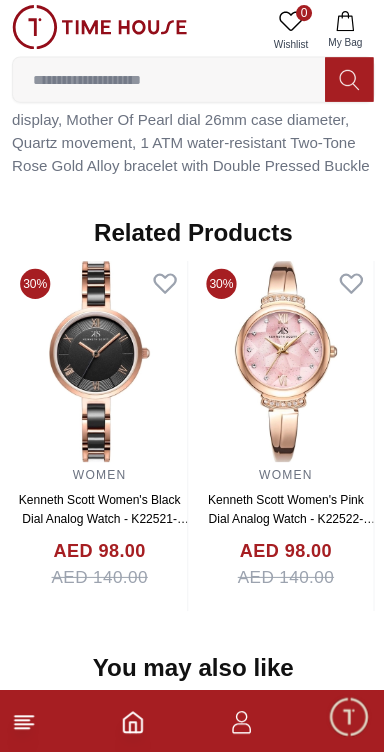 click at bounding box center [99, 362] 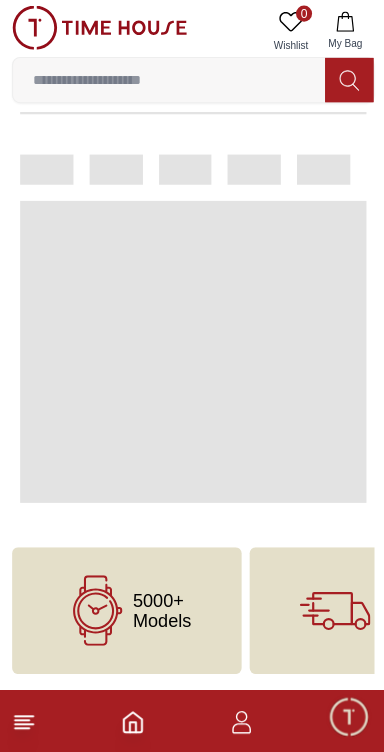 scroll, scrollTop: 0, scrollLeft: 0, axis: both 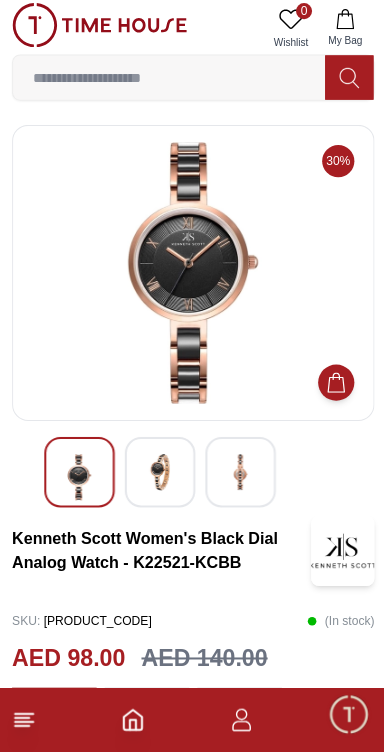 click at bounding box center [159, 474] 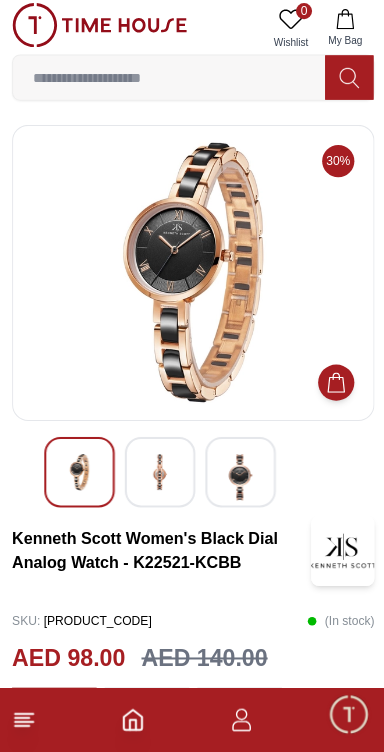 click at bounding box center (239, 474) 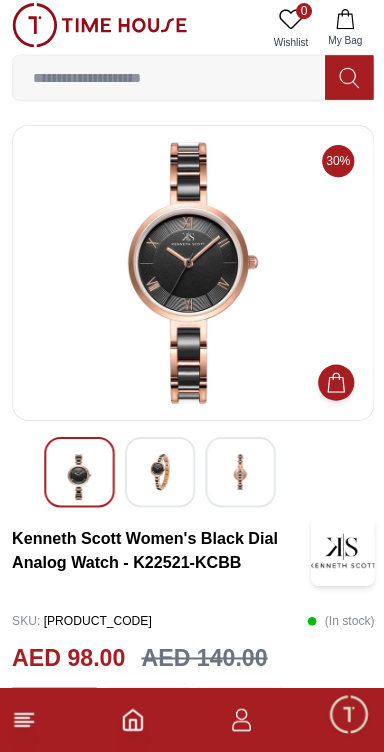 click at bounding box center (159, 474) 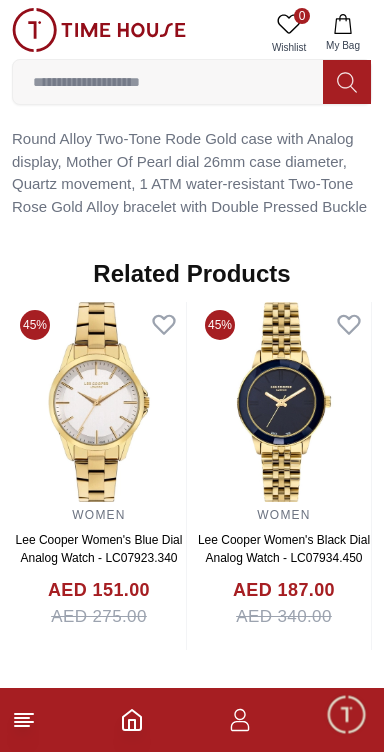 scroll, scrollTop: 1344, scrollLeft: 0, axis: vertical 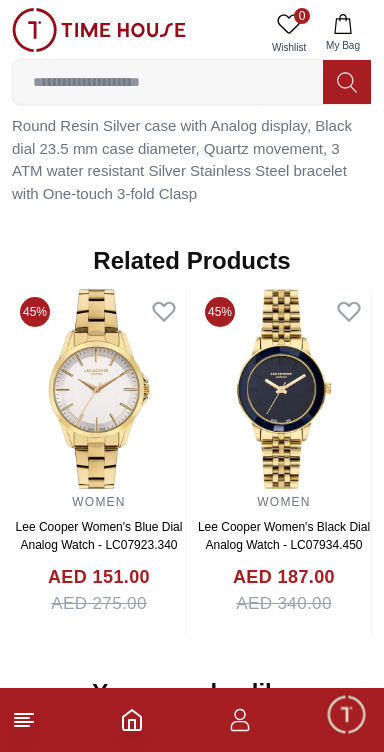 click 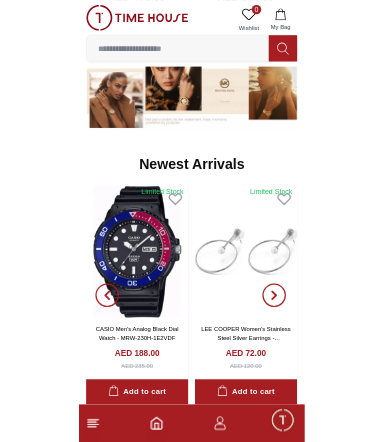 scroll, scrollTop: 0, scrollLeft: 0, axis: both 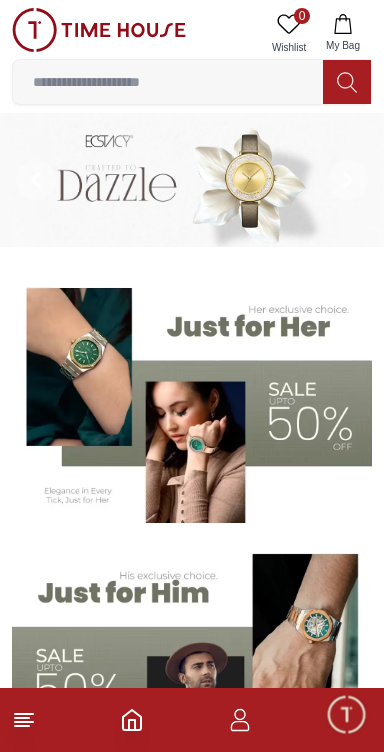 click 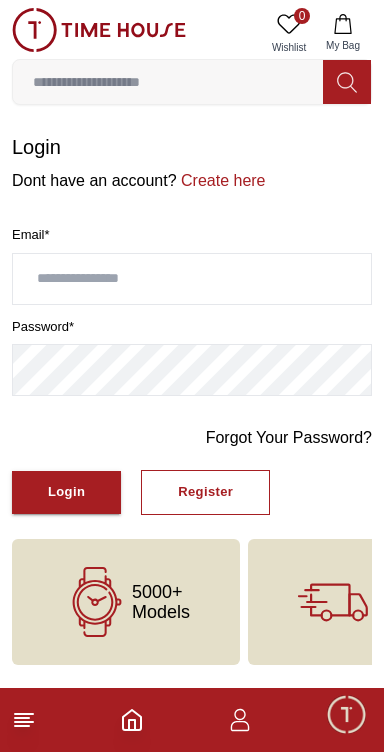 click at bounding box center (192, 279) 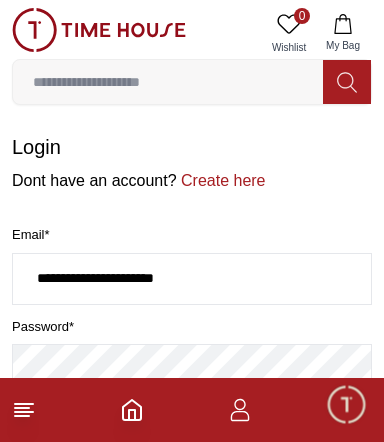 type on "**********" 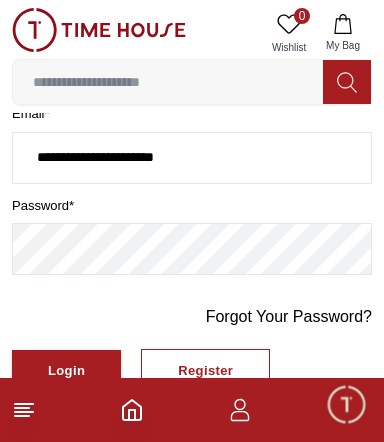 scroll, scrollTop: 120, scrollLeft: 0, axis: vertical 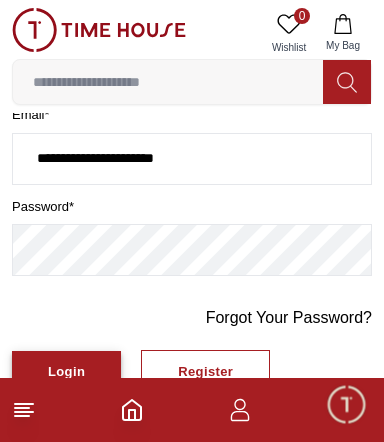click on "Login" at bounding box center [66, 372] 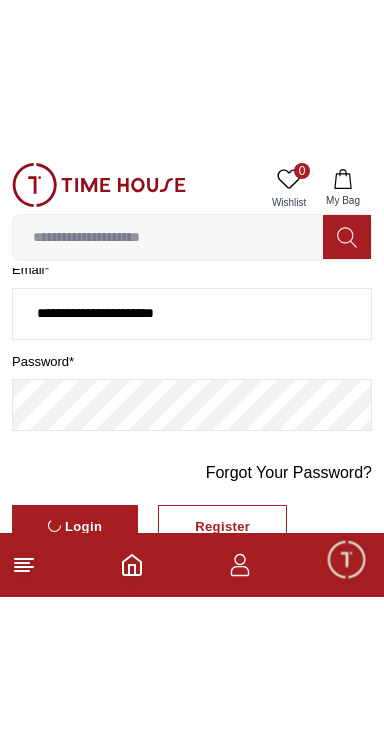 scroll, scrollTop: 0, scrollLeft: 0, axis: both 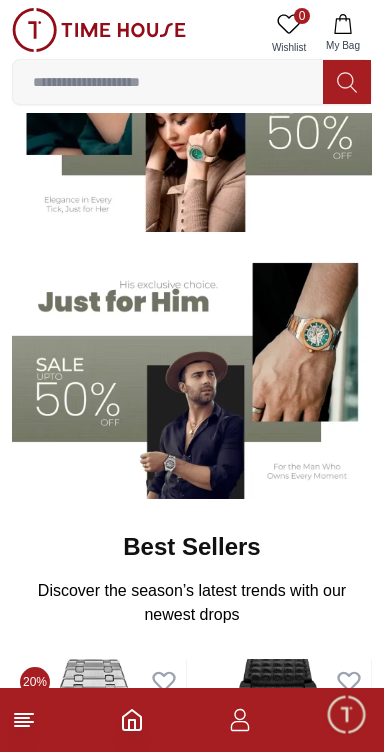 click 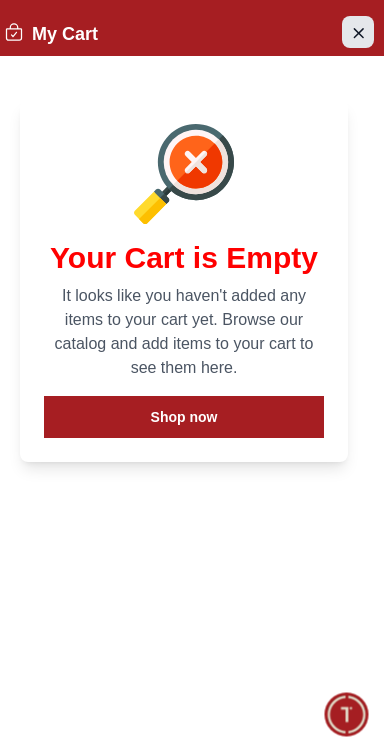 click 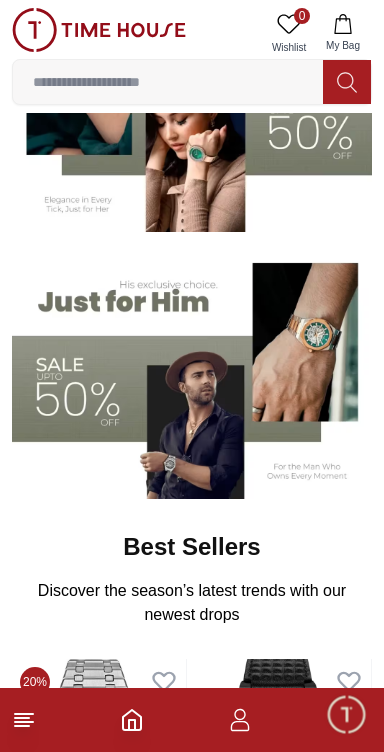 click at bounding box center (192, 720) 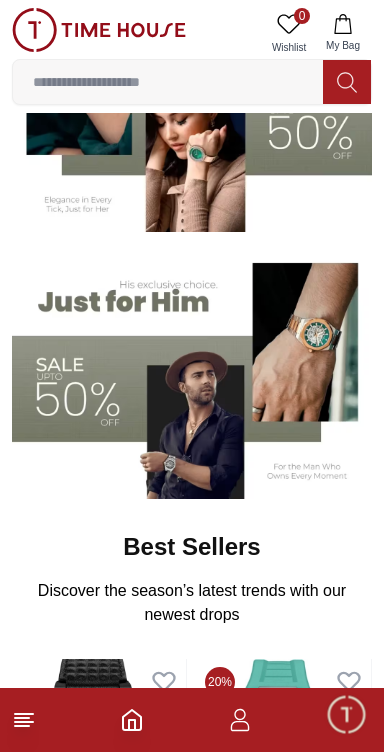 click 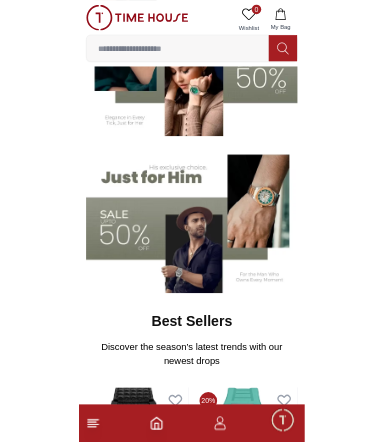 scroll, scrollTop: 0, scrollLeft: 0, axis: both 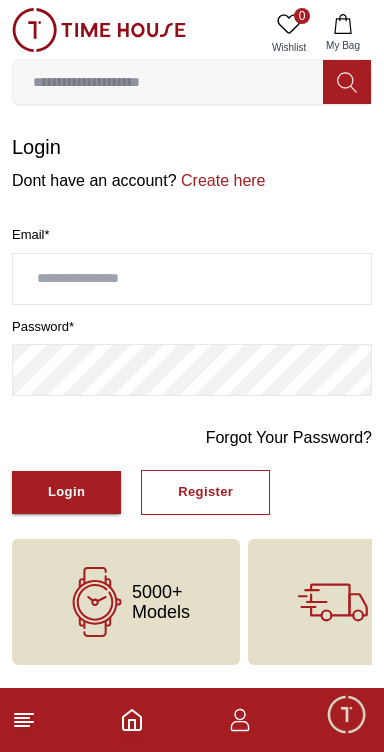 click at bounding box center [192, 279] 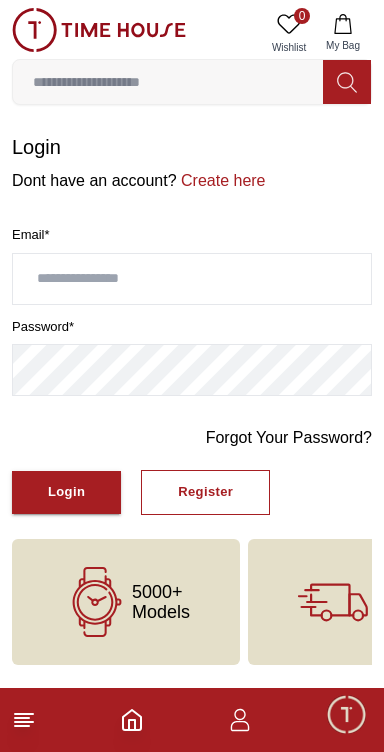 type on "**********" 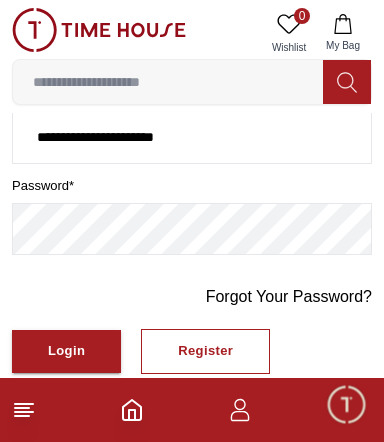 scroll, scrollTop: 142, scrollLeft: 0, axis: vertical 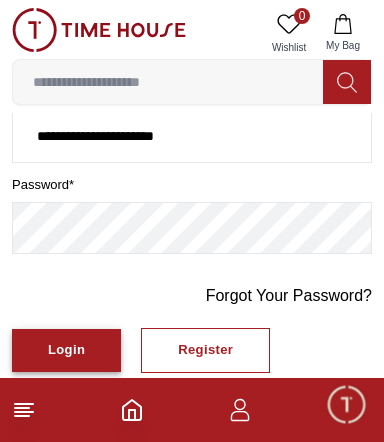 click on "Login" at bounding box center (66, 350) 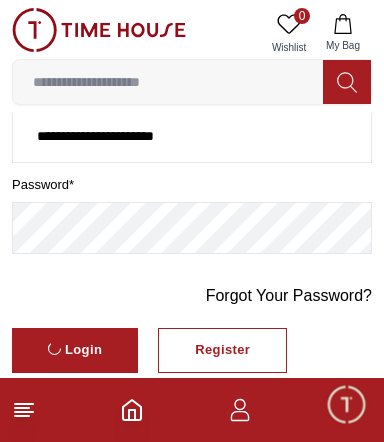scroll, scrollTop: 0, scrollLeft: 0, axis: both 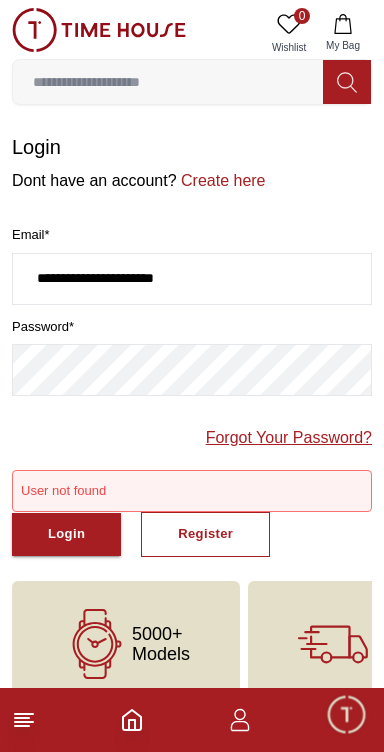 click on "Forgot Your Password?" at bounding box center (289, 438) 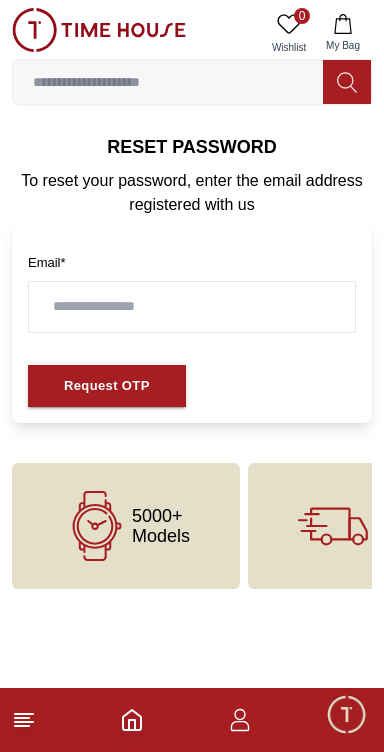 click at bounding box center (192, 307) 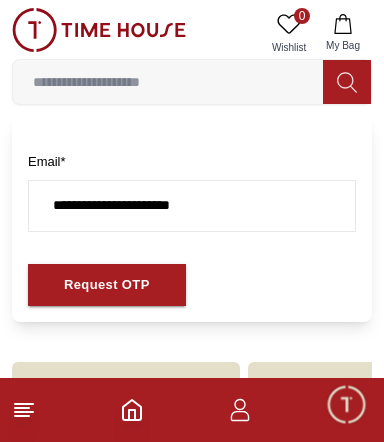 scroll, scrollTop: 102, scrollLeft: 0, axis: vertical 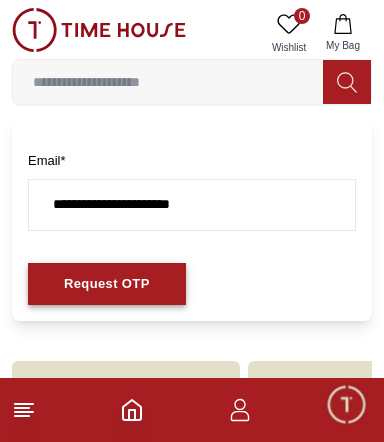 type on "**********" 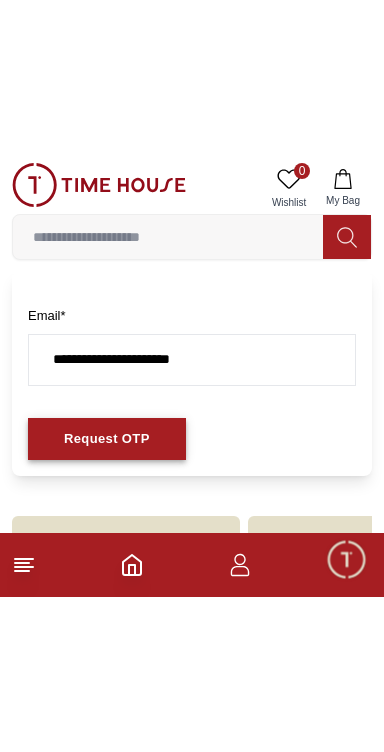 scroll, scrollTop: 0, scrollLeft: 0, axis: both 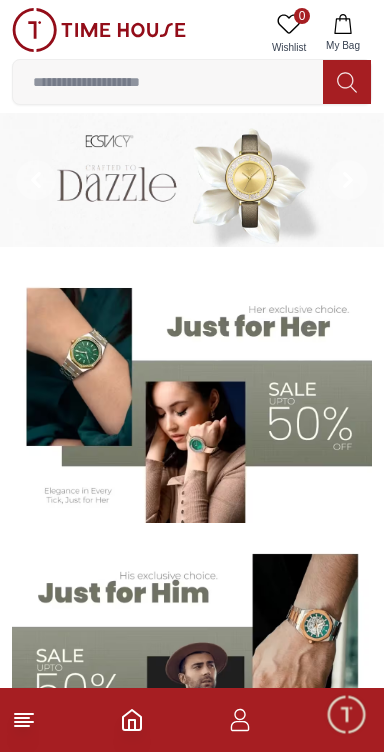 click 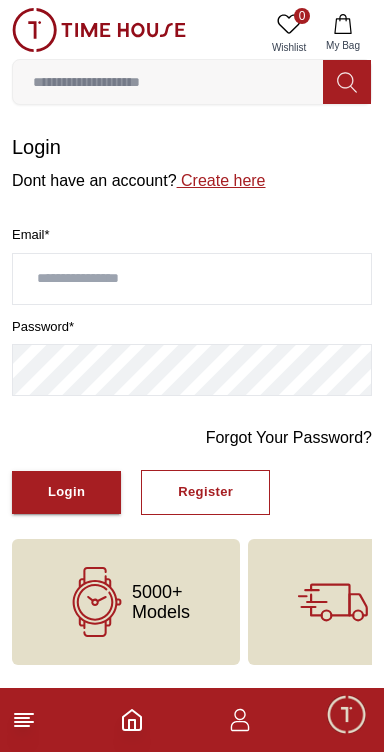 click on "Create here" at bounding box center (221, 180) 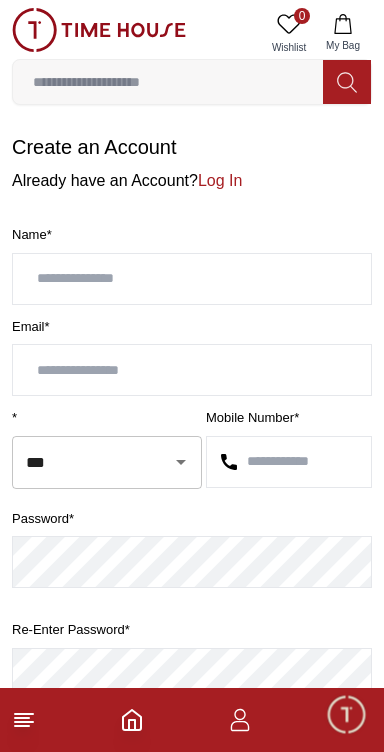 click at bounding box center (192, 279) 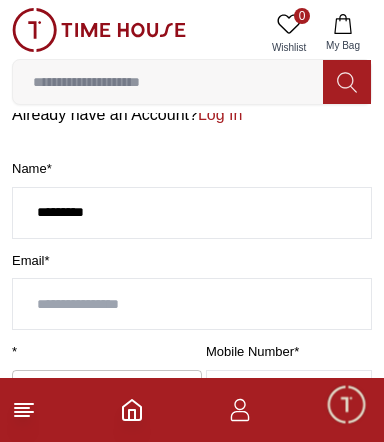 scroll, scrollTop: 120, scrollLeft: 0, axis: vertical 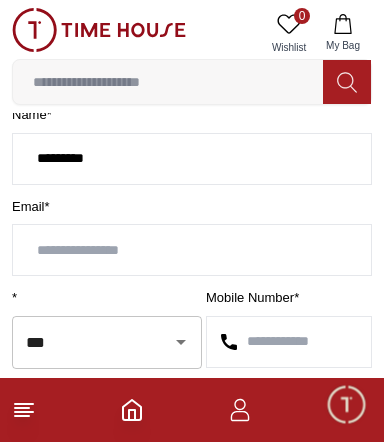type on "********" 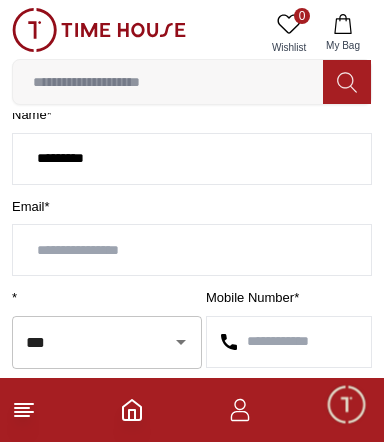 click at bounding box center (192, 250) 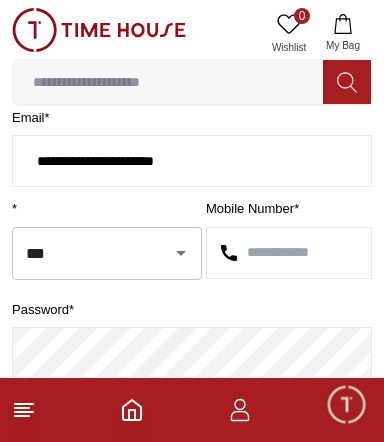 scroll, scrollTop: 212, scrollLeft: 0, axis: vertical 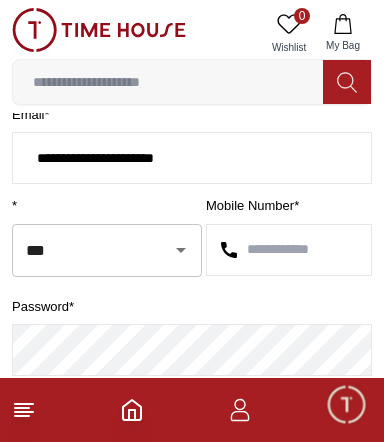 type on "**********" 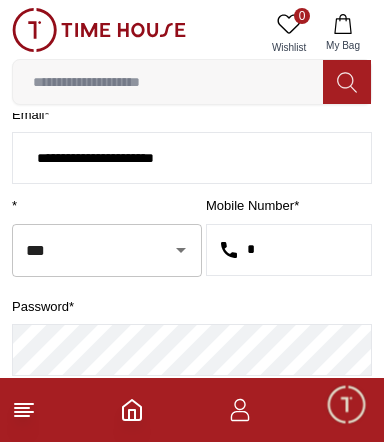 type on "**" 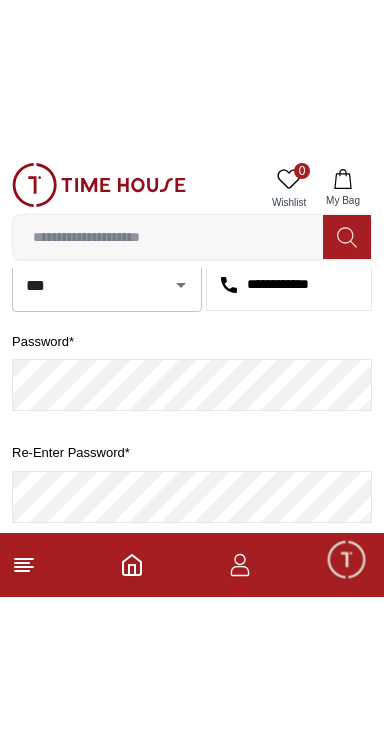 scroll, scrollTop: 333, scrollLeft: 0, axis: vertical 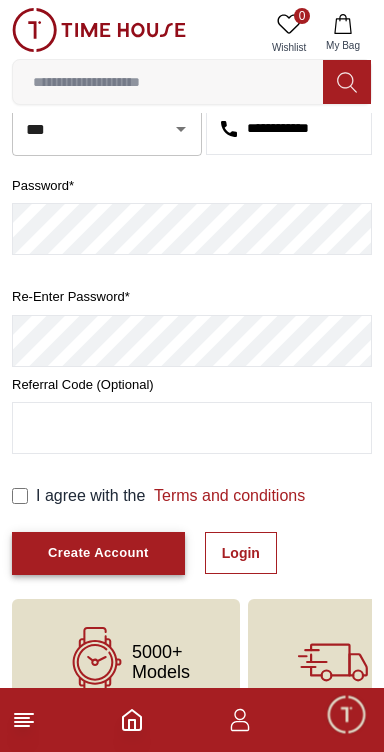 click on "Create Account" at bounding box center (98, 553) 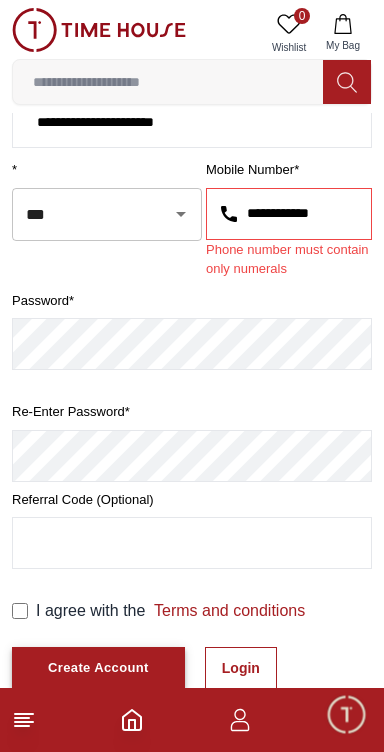 scroll, scrollTop: 249, scrollLeft: 0, axis: vertical 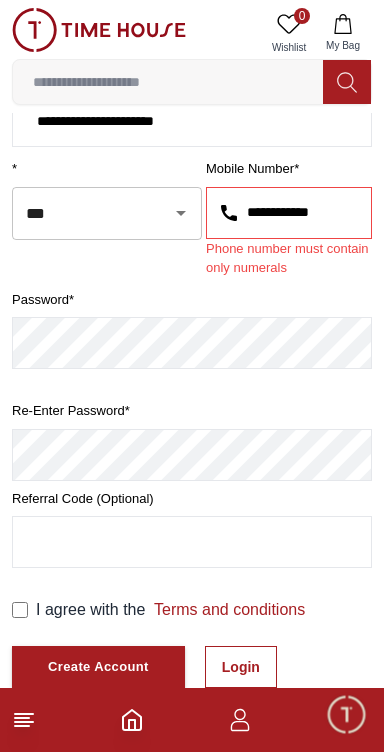 click on "**********" at bounding box center [289, 213] 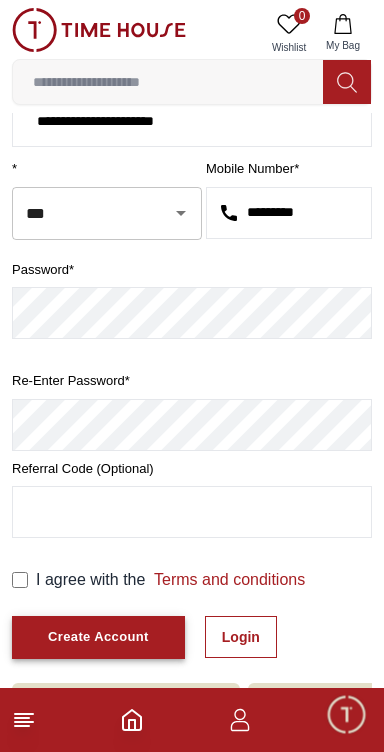 type on "*********" 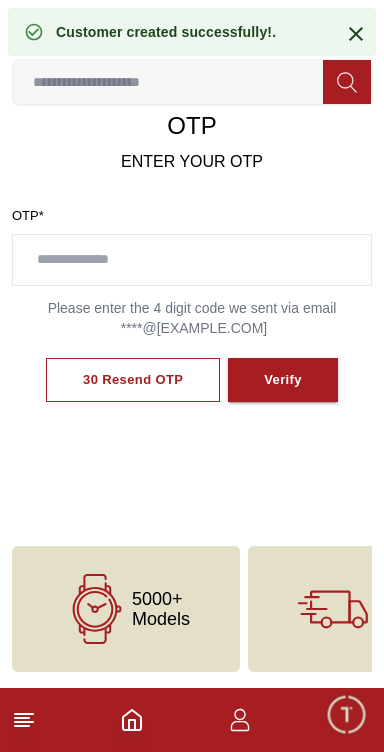 scroll, scrollTop: 0, scrollLeft: 0, axis: both 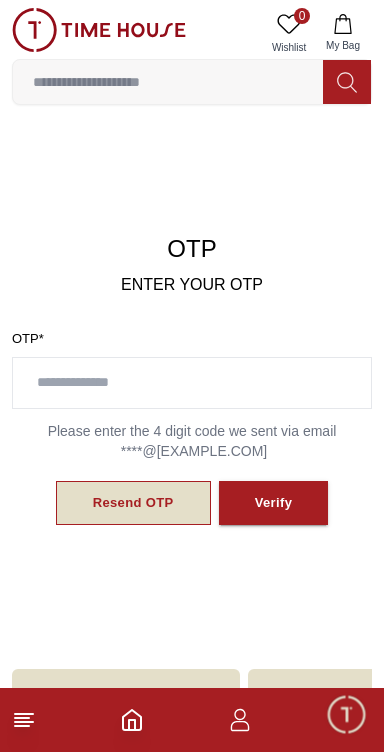 click on "Resend OTP" at bounding box center (133, 503) 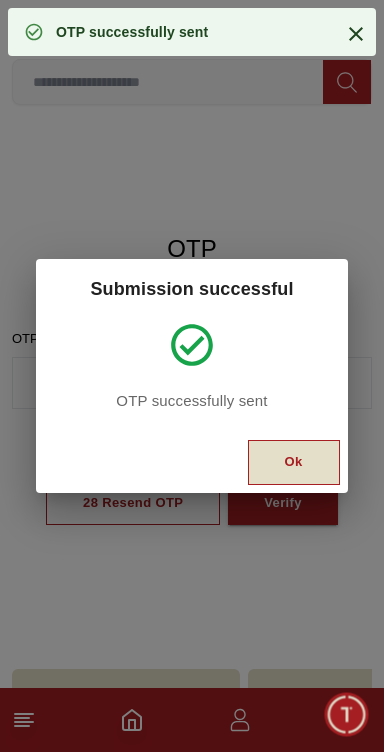 click on "Ok" at bounding box center (294, 462) 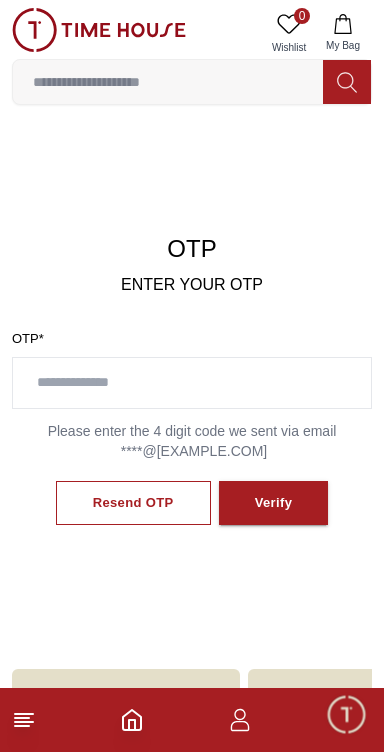 click 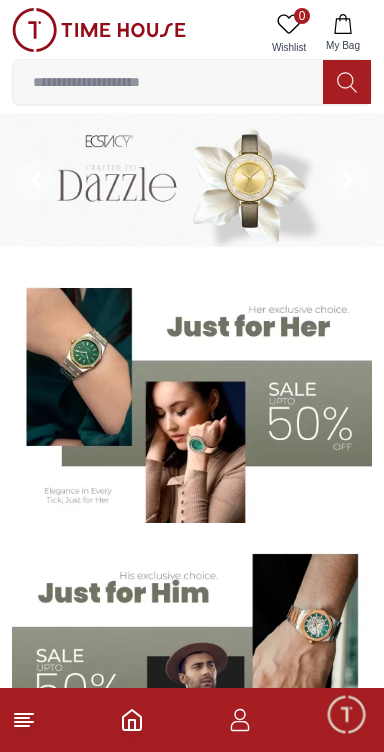 click at bounding box center [168, 82] 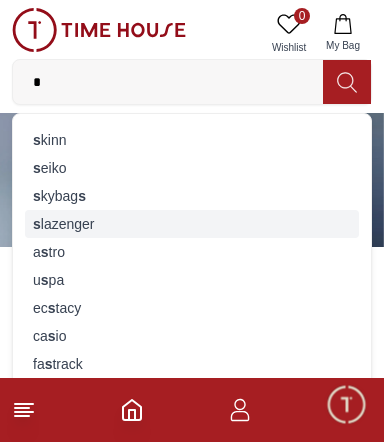 type on "*" 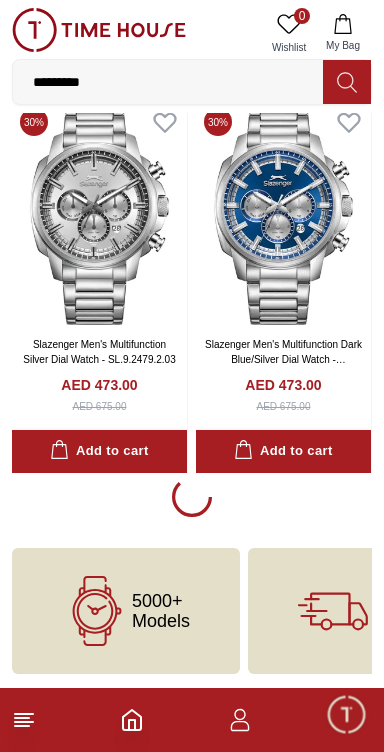 scroll, scrollTop: 3537, scrollLeft: 0, axis: vertical 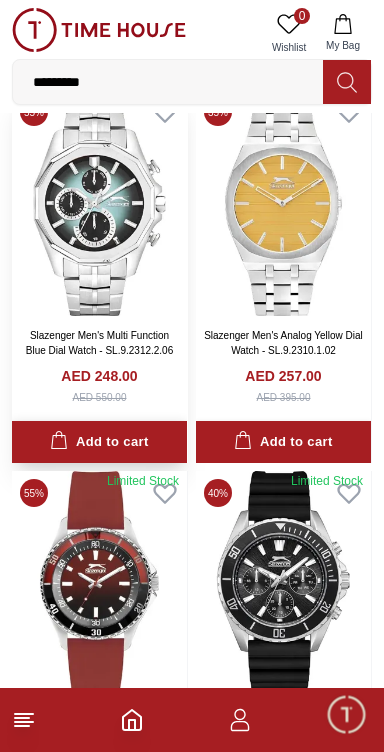 click on "Add to cart" at bounding box center (99, 442) 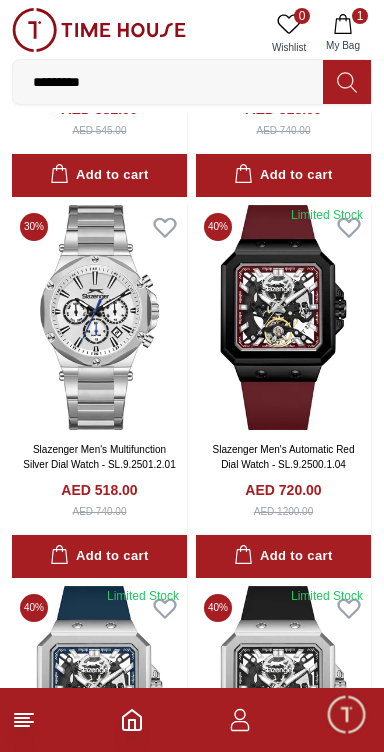 scroll, scrollTop: 0, scrollLeft: 0, axis: both 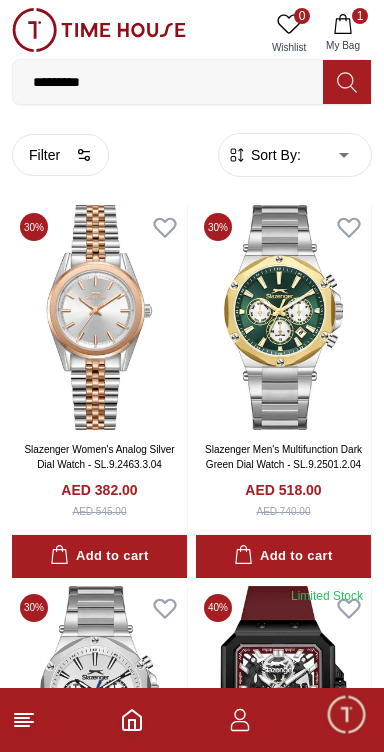 click on "*********" at bounding box center [168, 82] 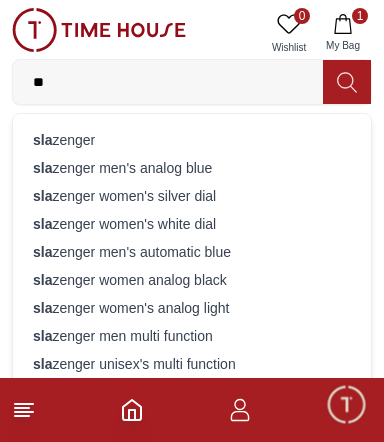 type on "*" 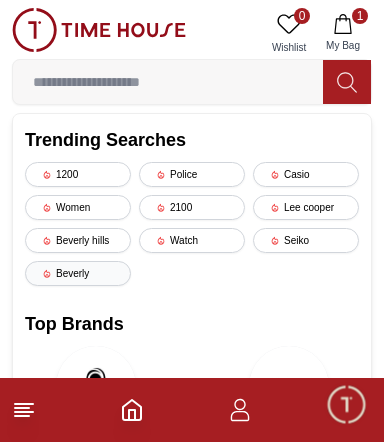 type 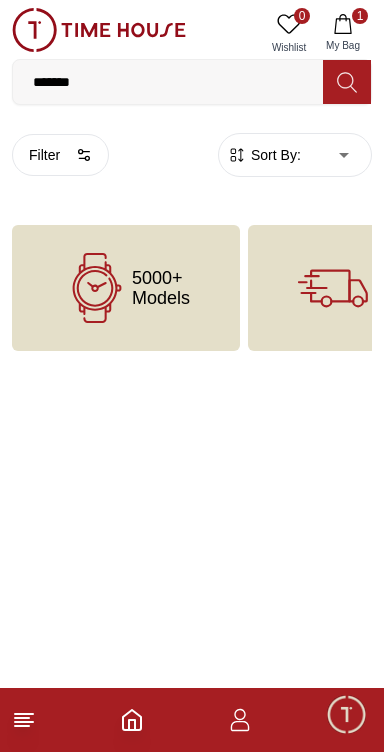 click on "*******" at bounding box center (168, 82) 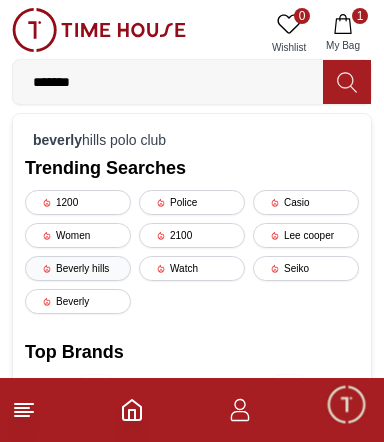 click on "Beverly hills" at bounding box center [78, 268] 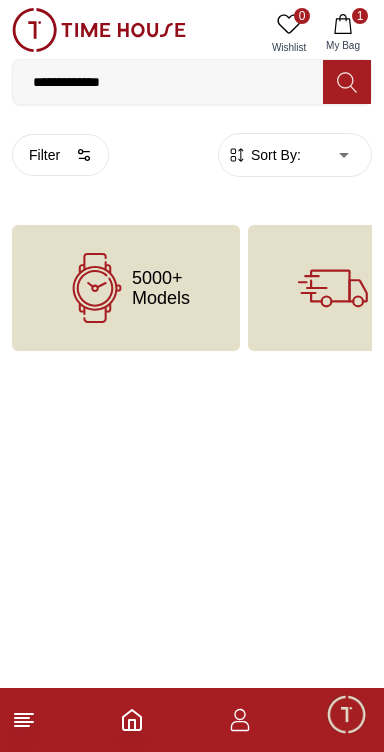 click 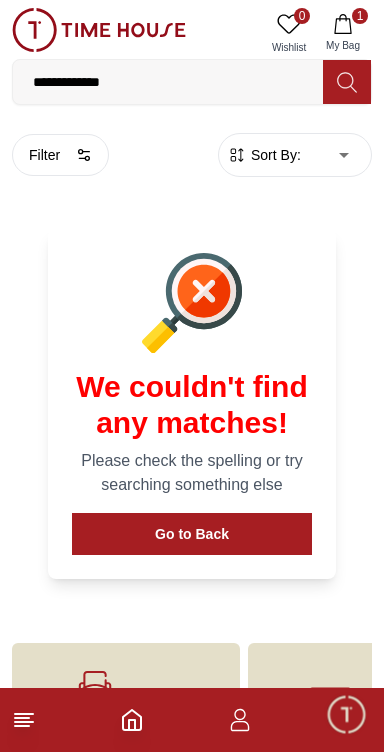 scroll, scrollTop: 95, scrollLeft: 0, axis: vertical 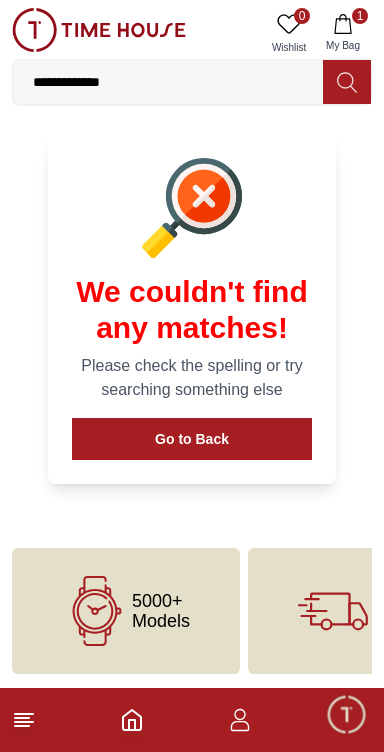 click 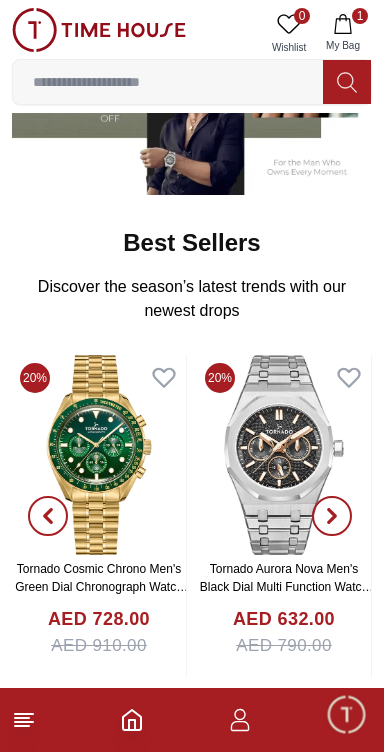 scroll, scrollTop: 603, scrollLeft: 0, axis: vertical 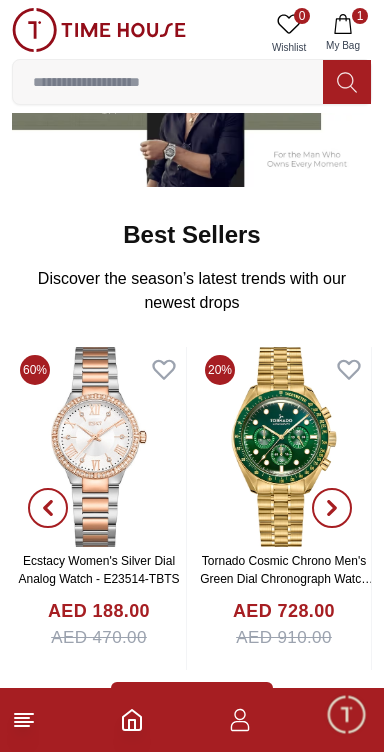 click at bounding box center (99, 447) 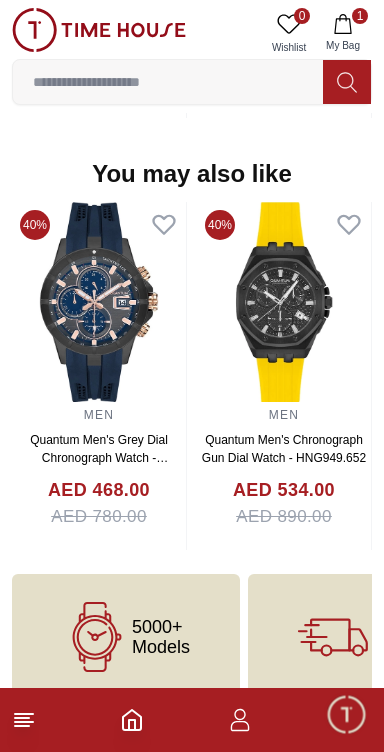 scroll, scrollTop: 1976, scrollLeft: 0, axis: vertical 